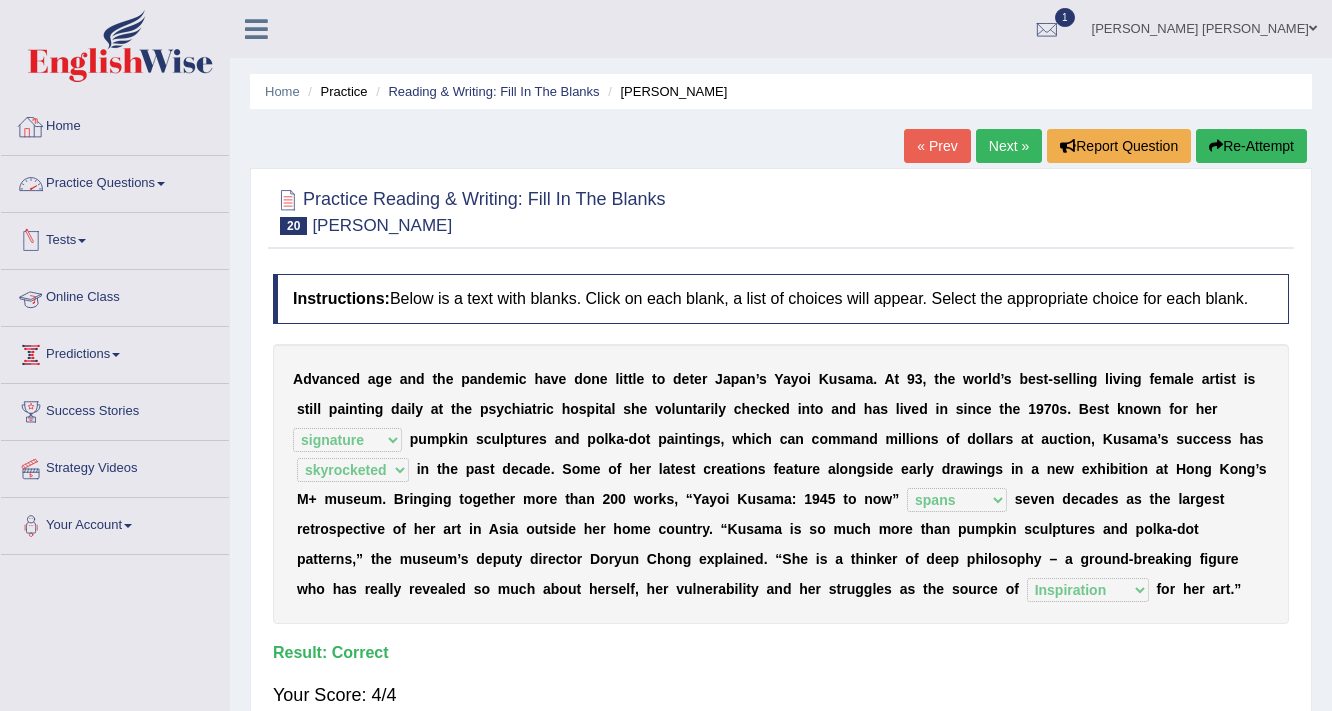 select on "signature" 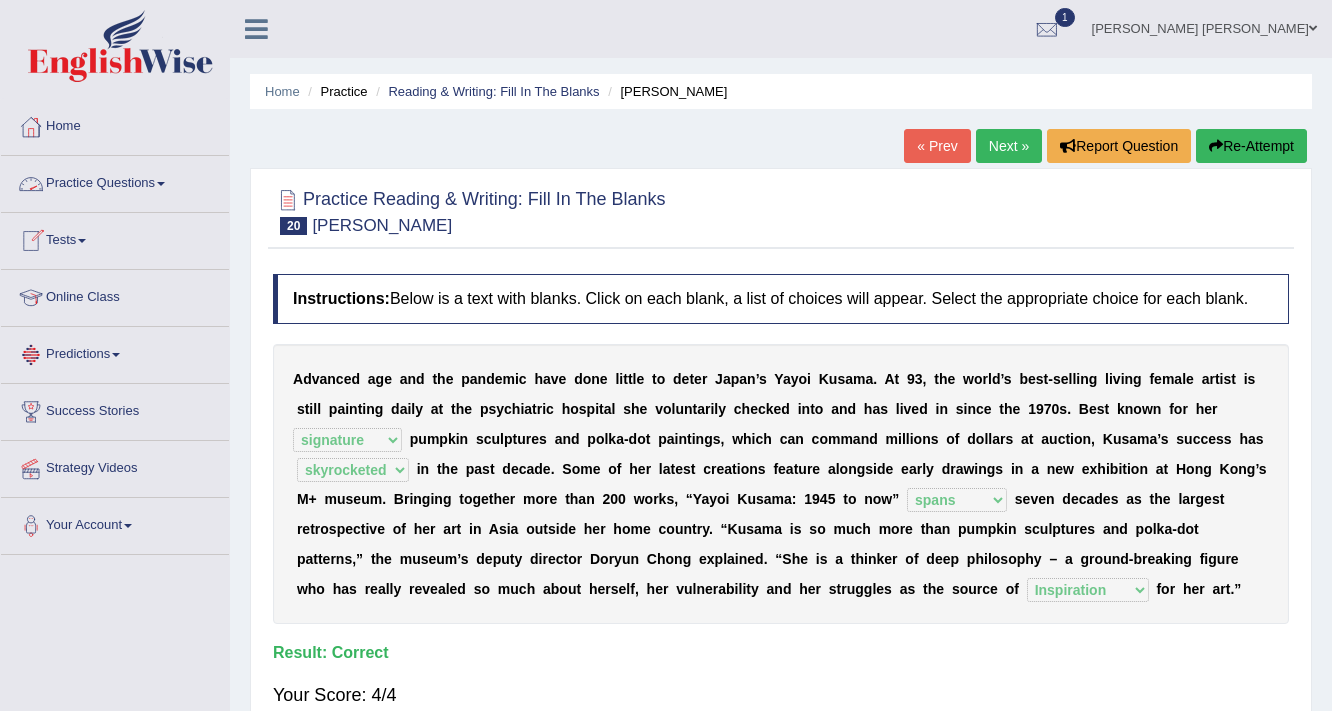 click on "Home" at bounding box center (115, 124) 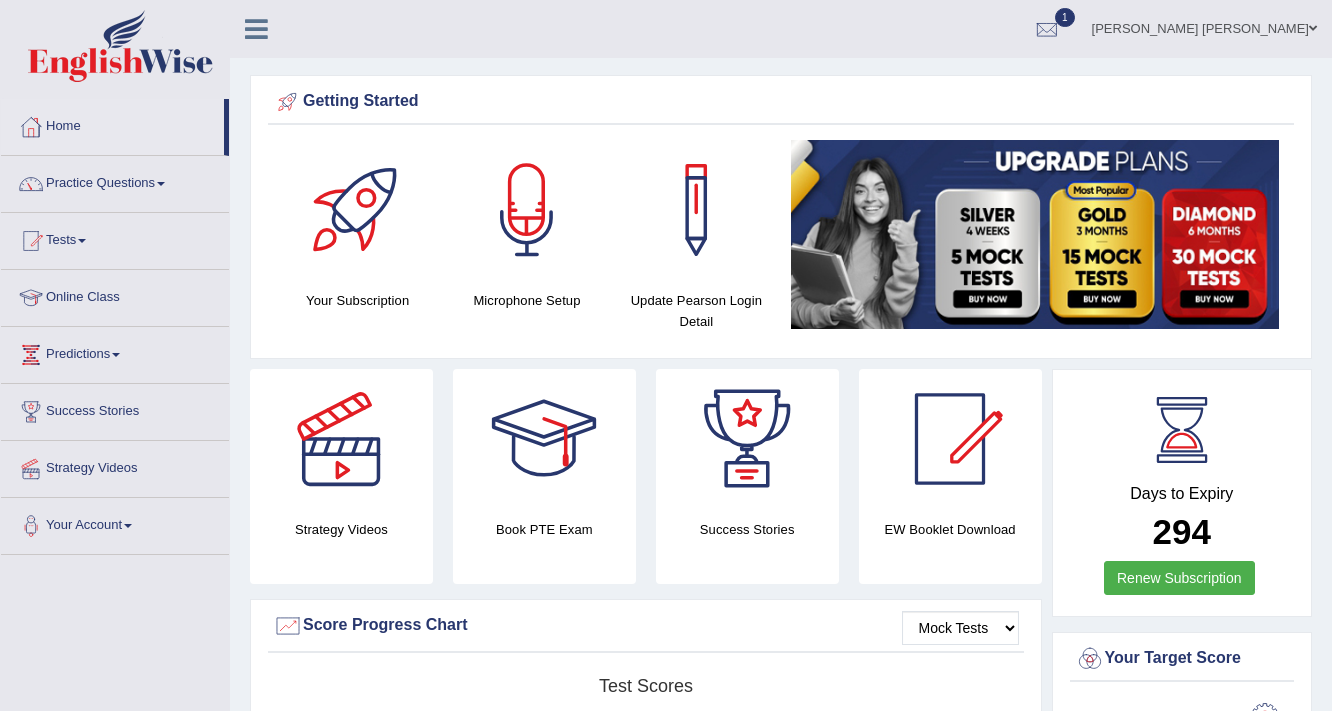 scroll, scrollTop: 0, scrollLeft: 0, axis: both 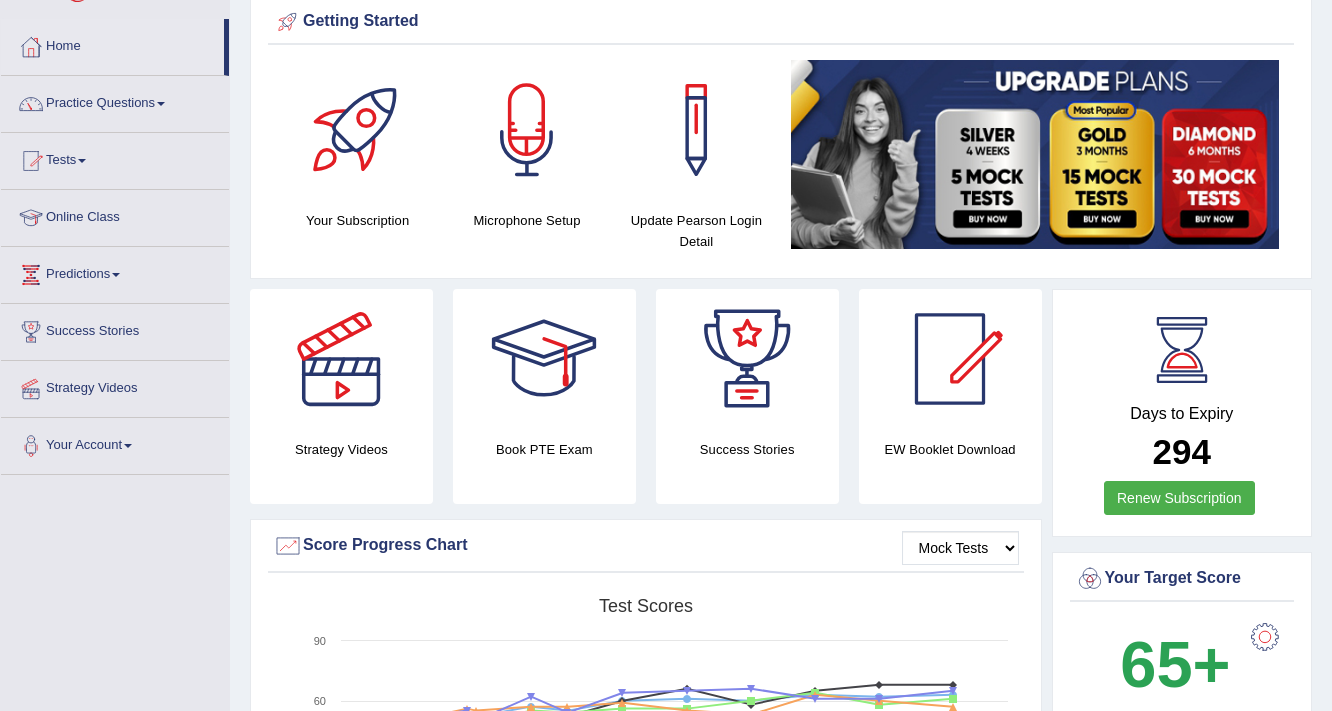 click on "Tests" at bounding box center [115, 158] 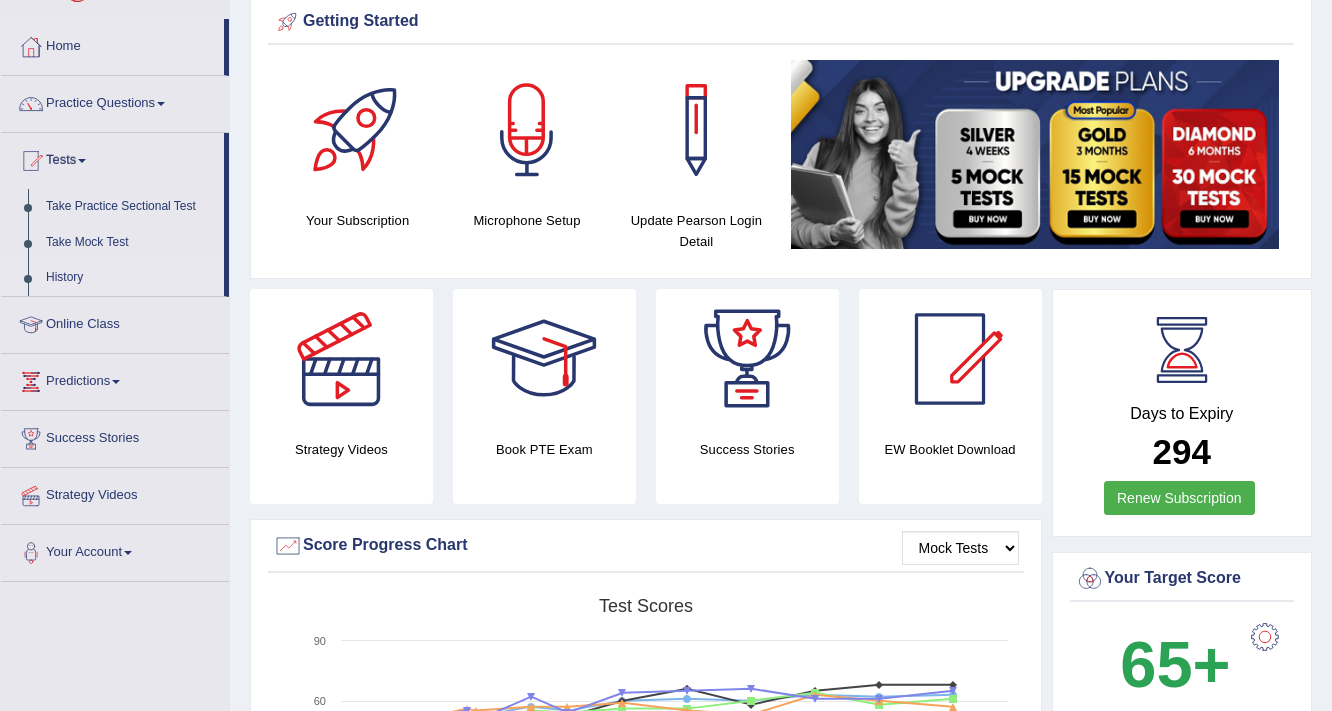 click on "History" at bounding box center (130, 278) 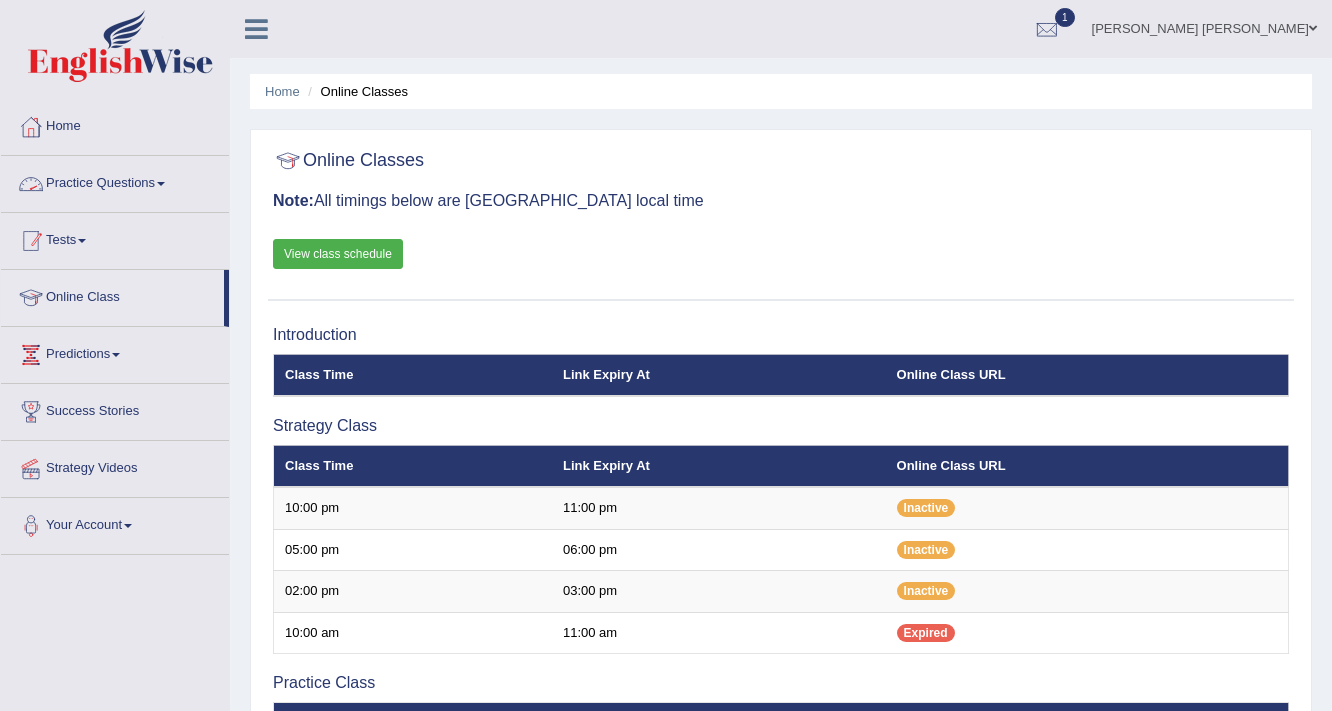 scroll, scrollTop: 0, scrollLeft: 0, axis: both 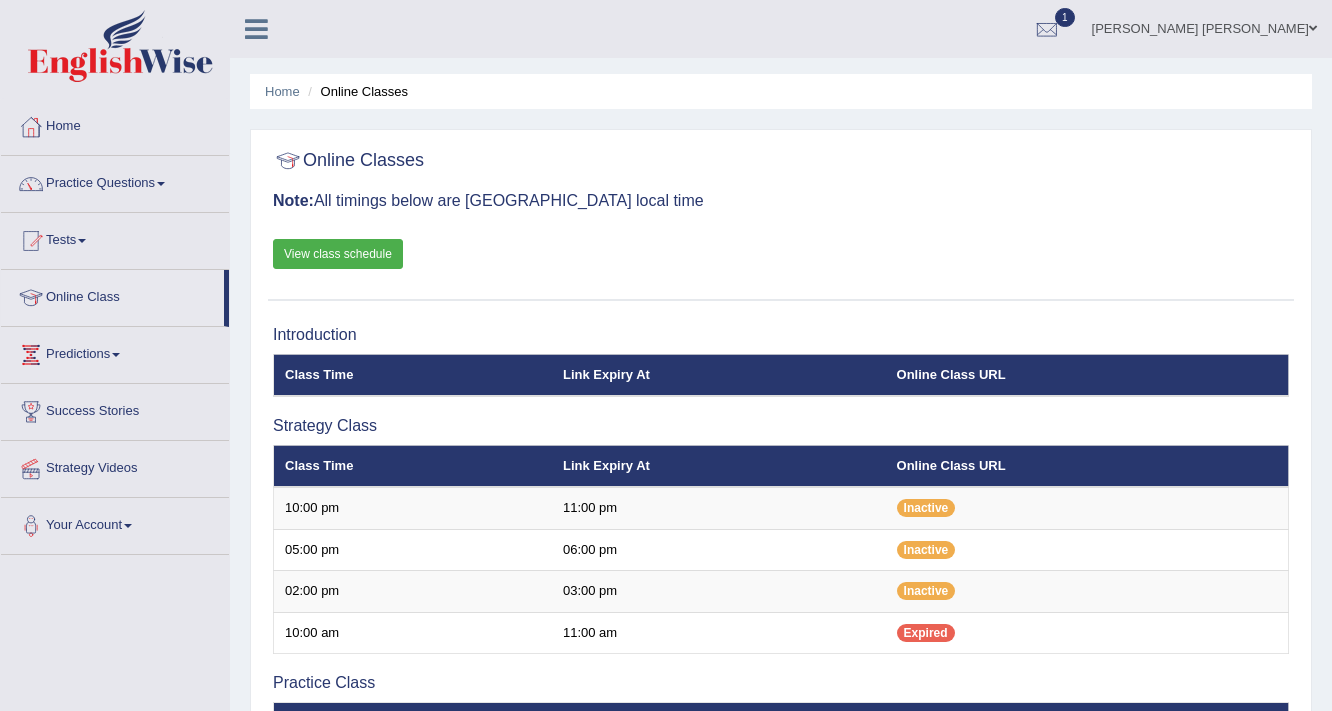 click on "Tests" at bounding box center (115, 238) 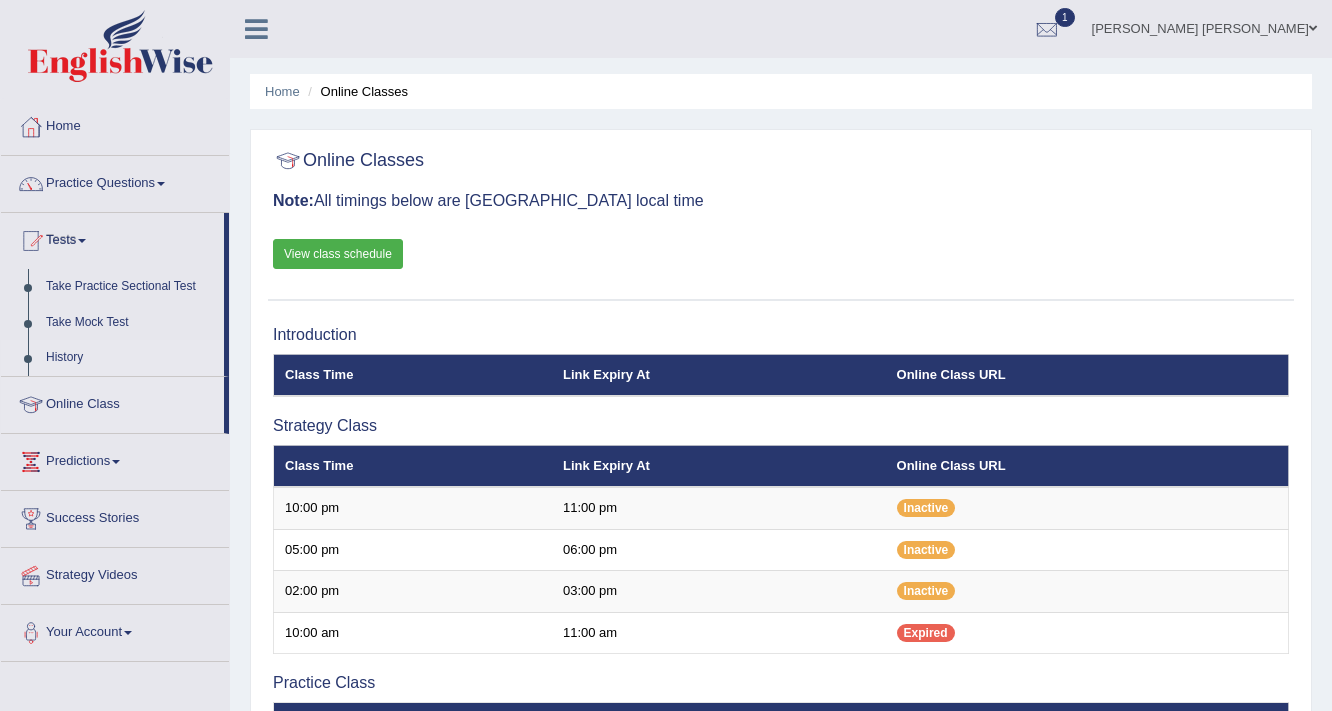click on "History" at bounding box center [130, 358] 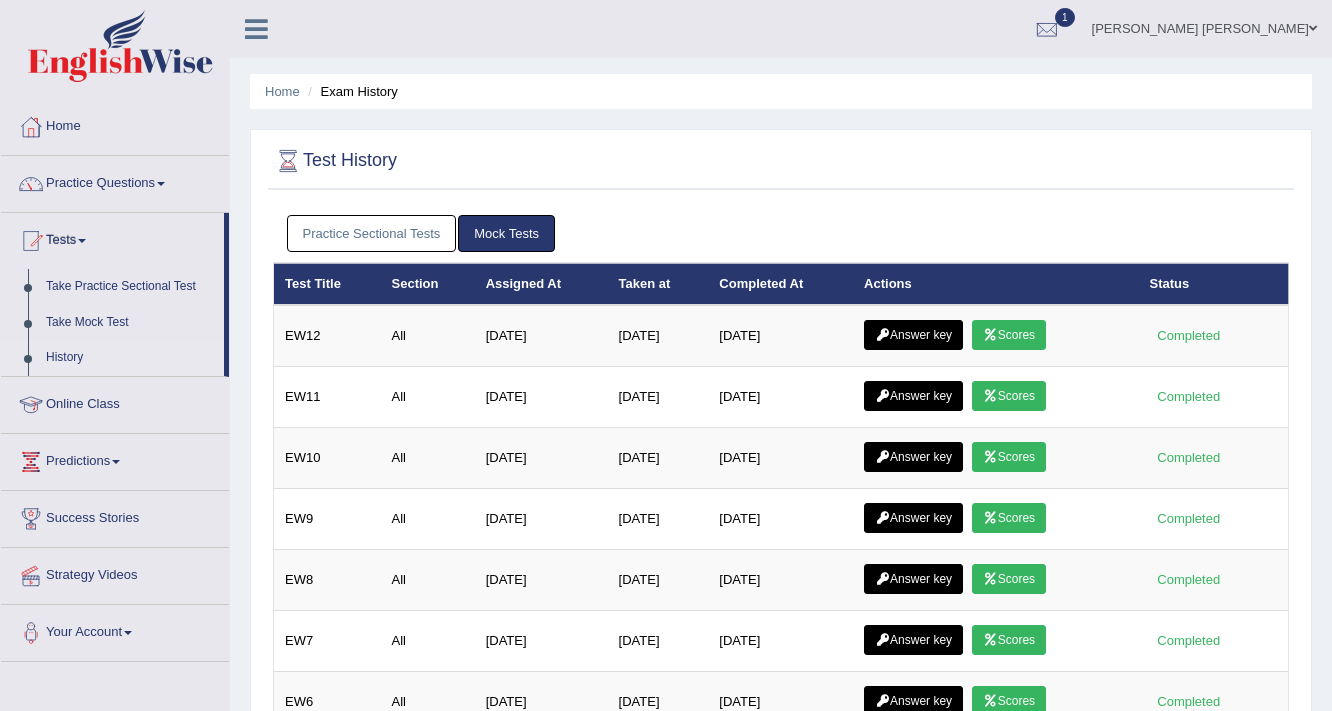 scroll, scrollTop: 0, scrollLeft: 0, axis: both 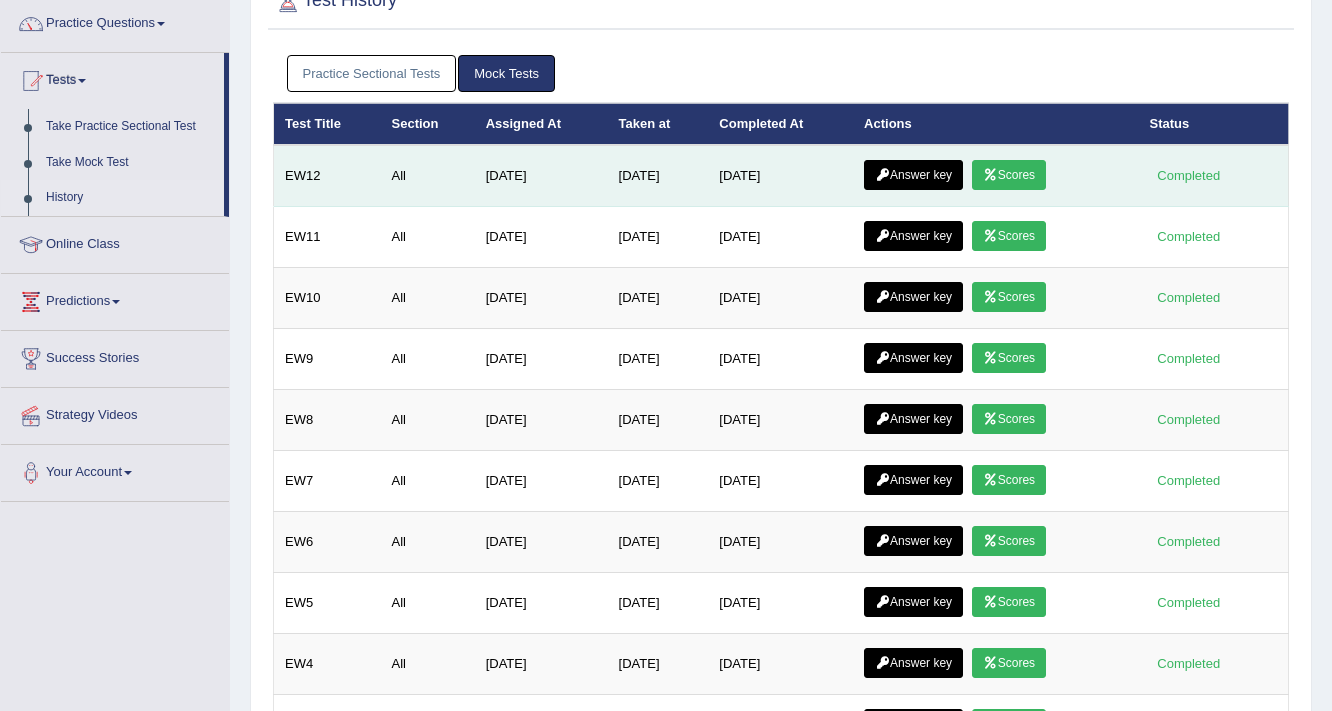 click on "Scores" at bounding box center [1009, 175] 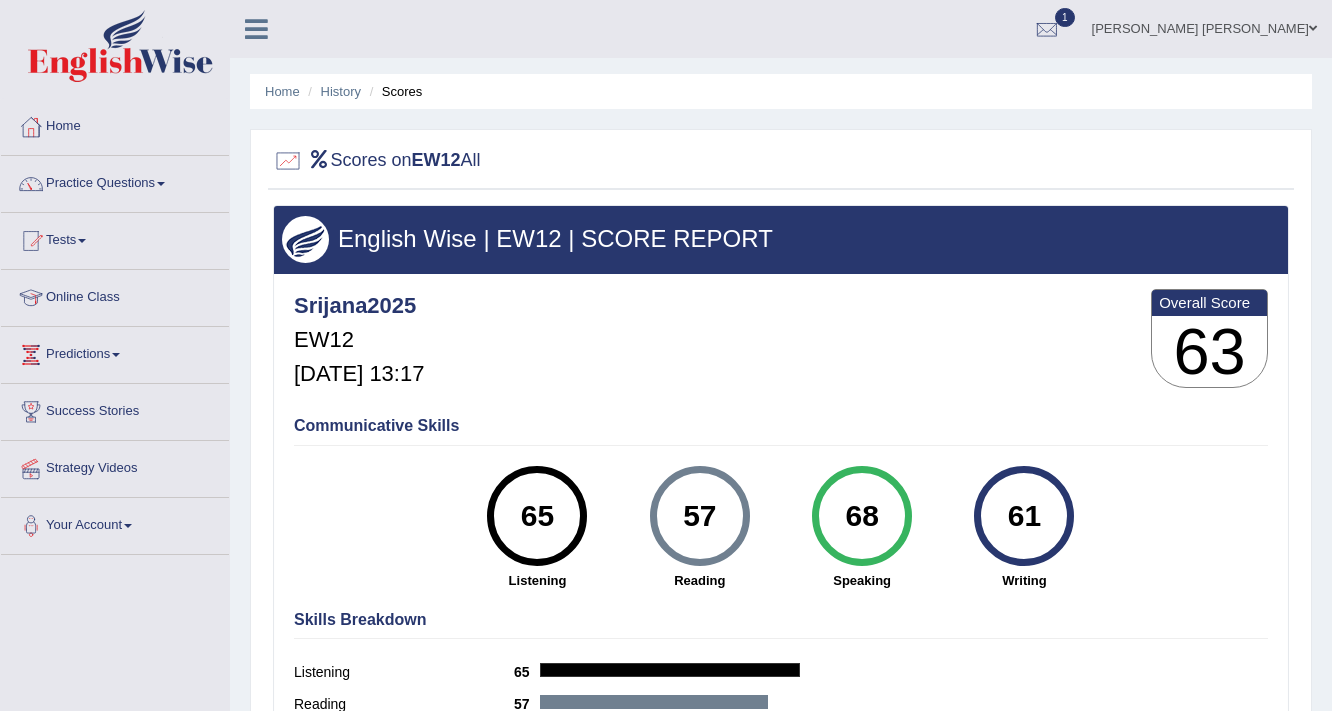 scroll, scrollTop: 0, scrollLeft: 0, axis: both 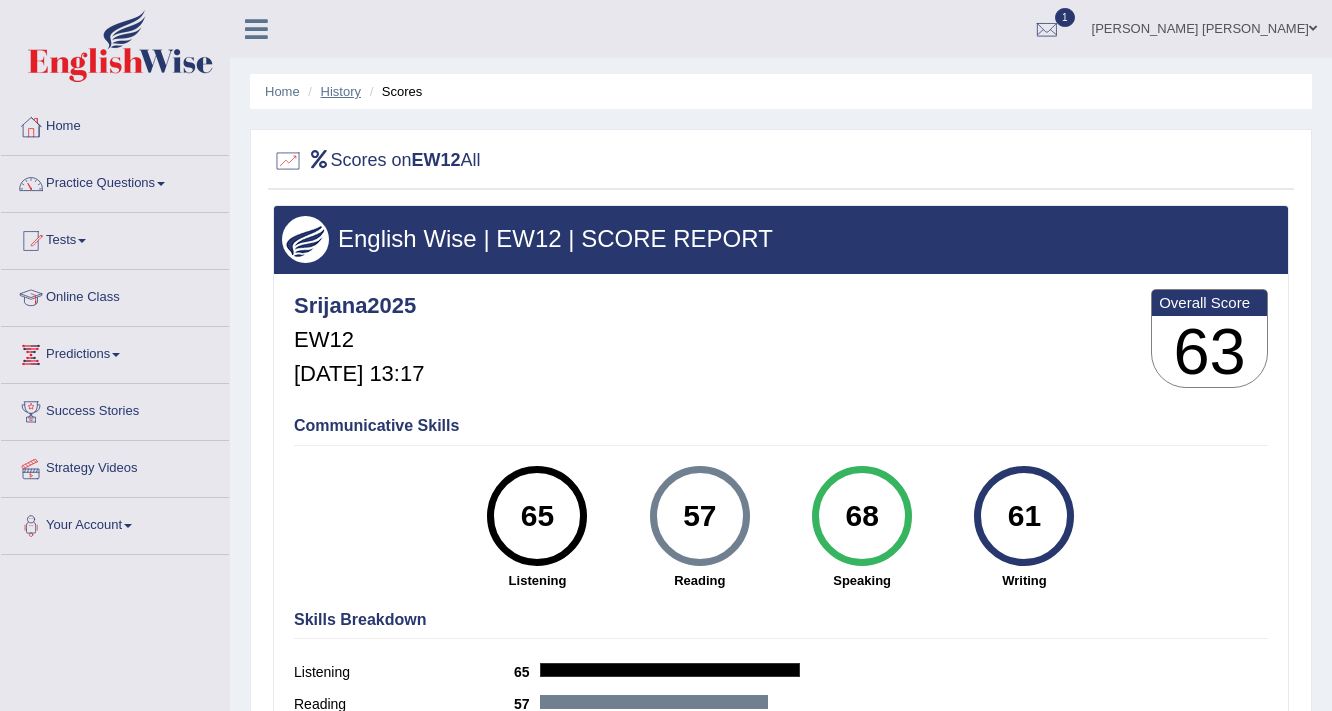 click on "History" at bounding box center [341, 91] 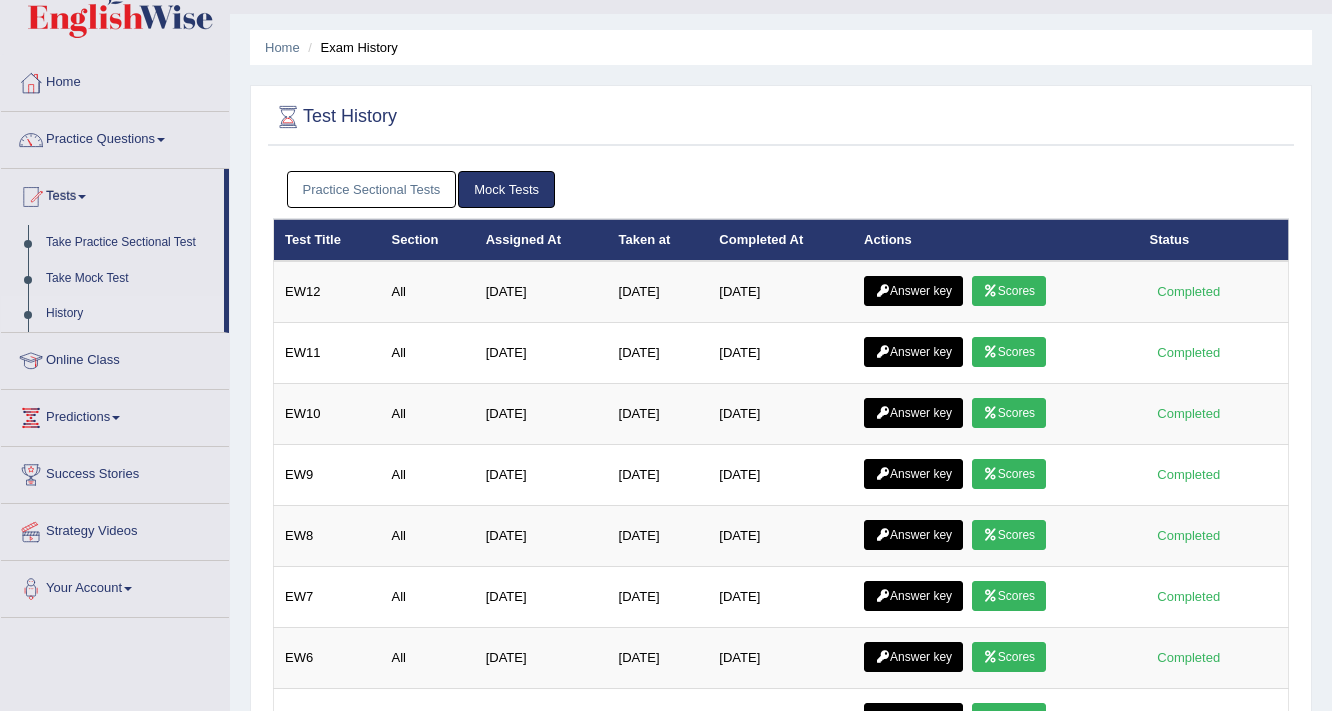 scroll, scrollTop: 0, scrollLeft: 0, axis: both 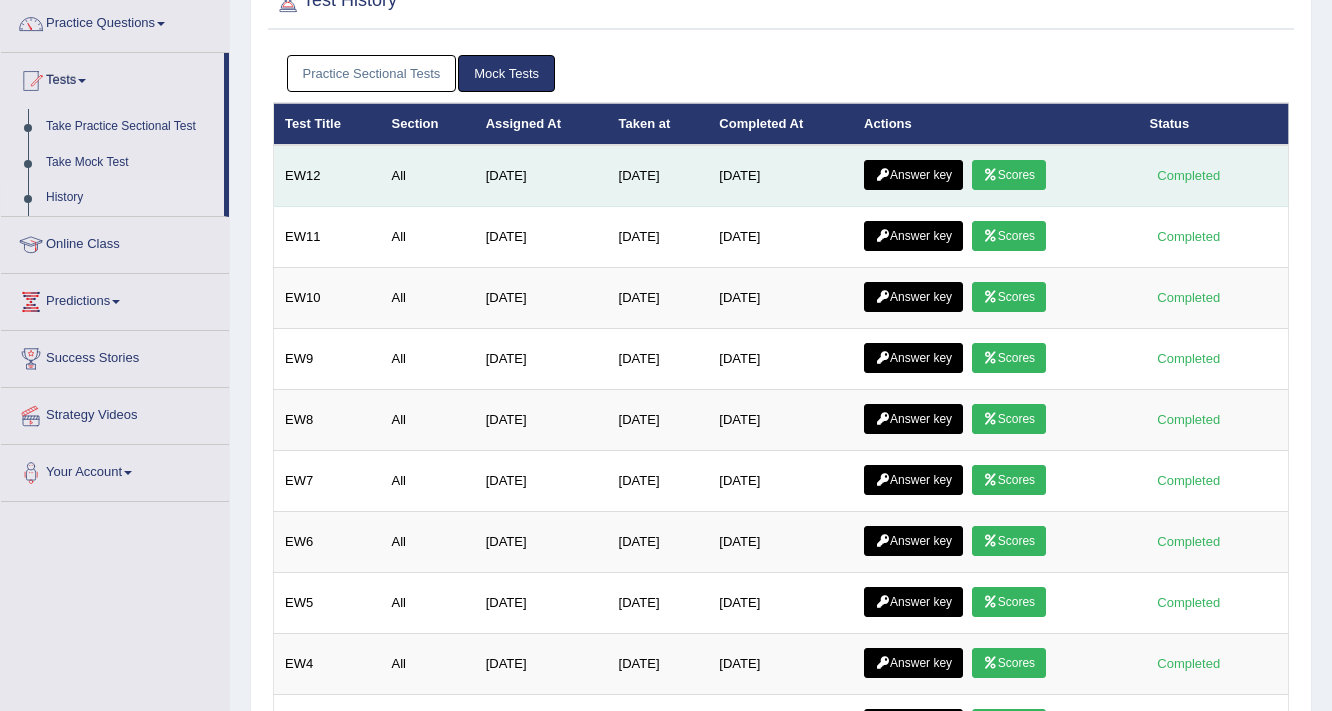 click on "Scores" at bounding box center (1009, 175) 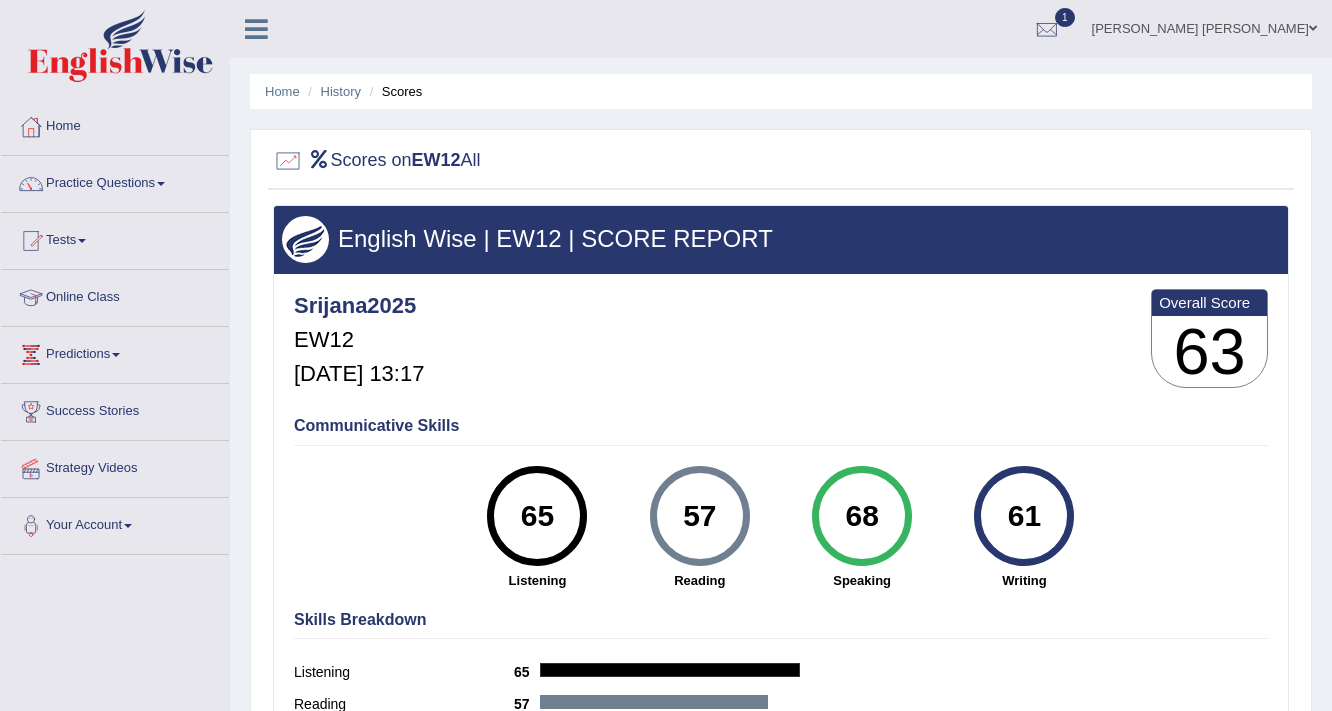 scroll, scrollTop: 0, scrollLeft: 0, axis: both 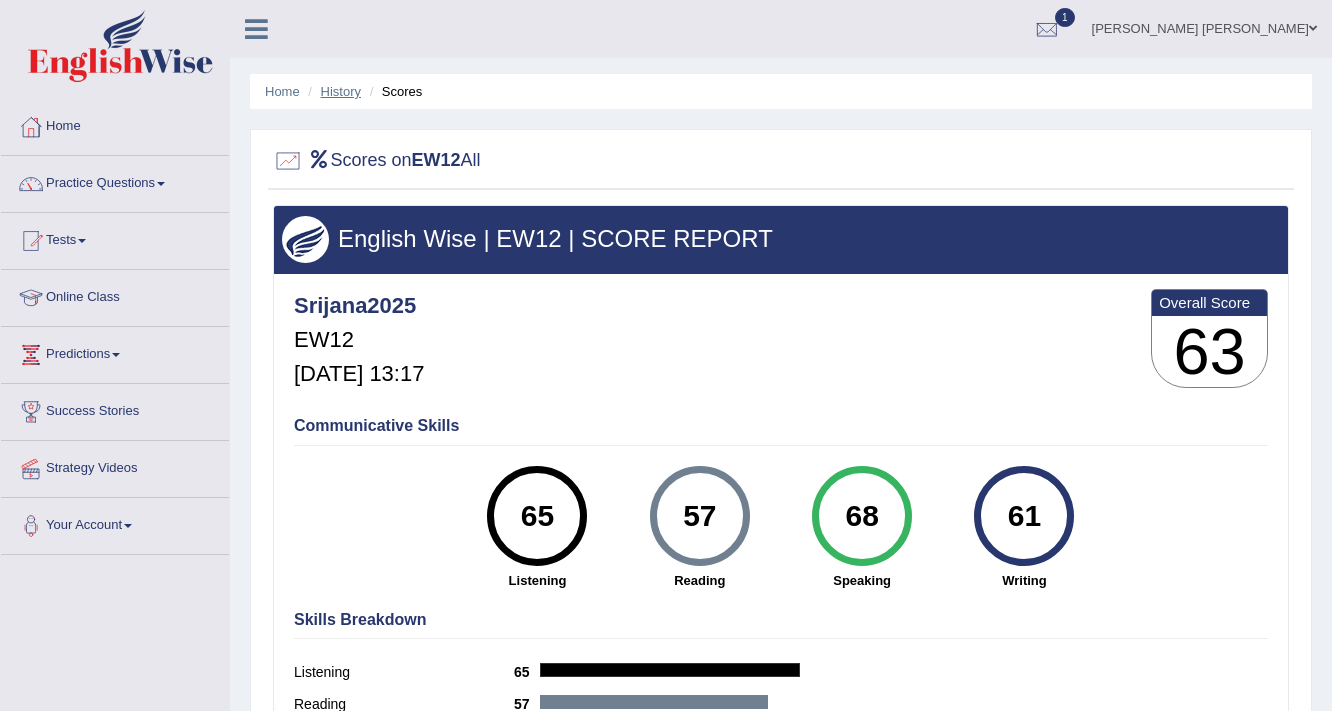 click on "History" at bounding box center [341, 91] 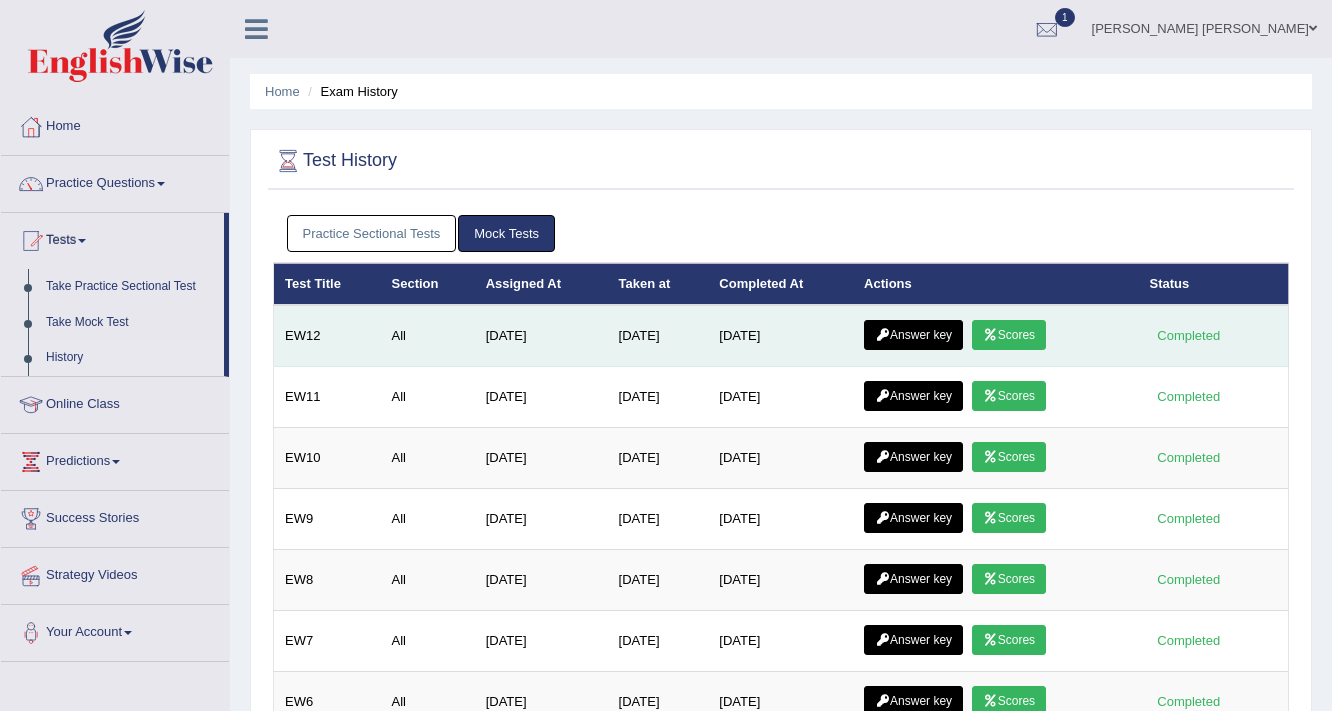scroll, scrollTop: 0, scrollLeft: 0, axis: both 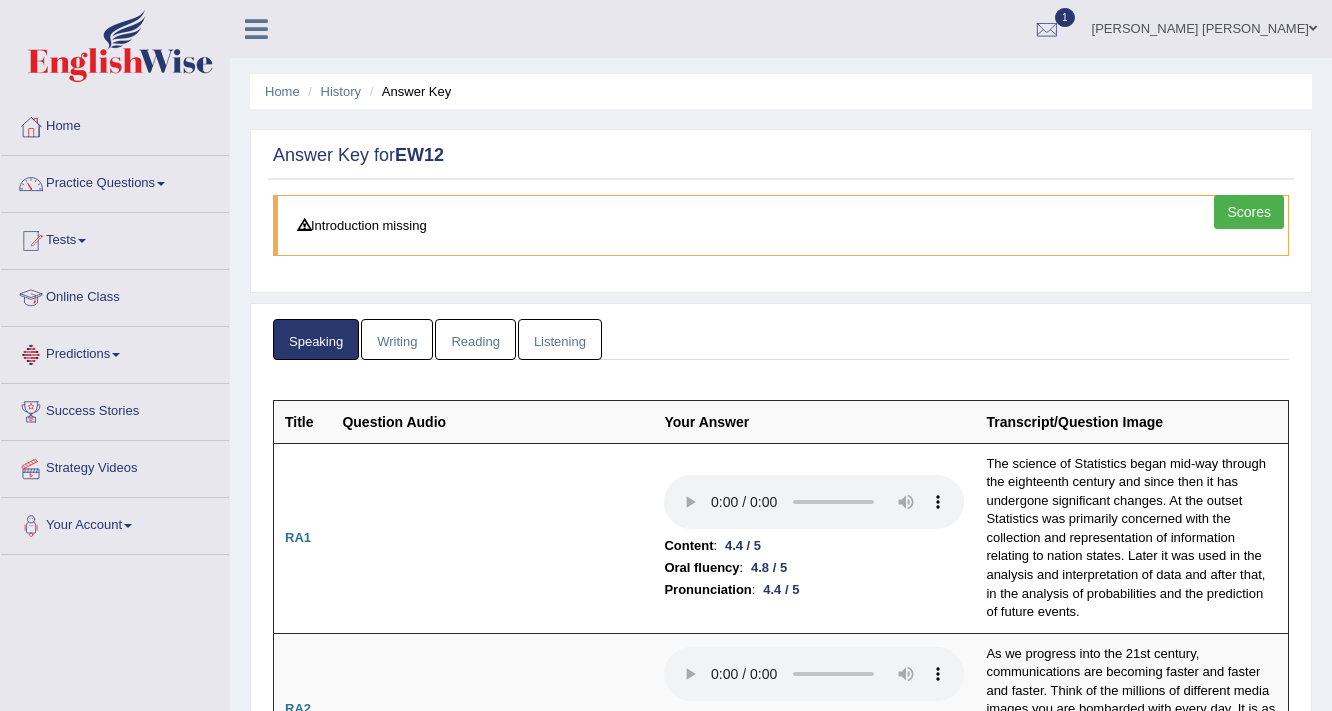 click on "Writing" at bounding box center [397, 339] 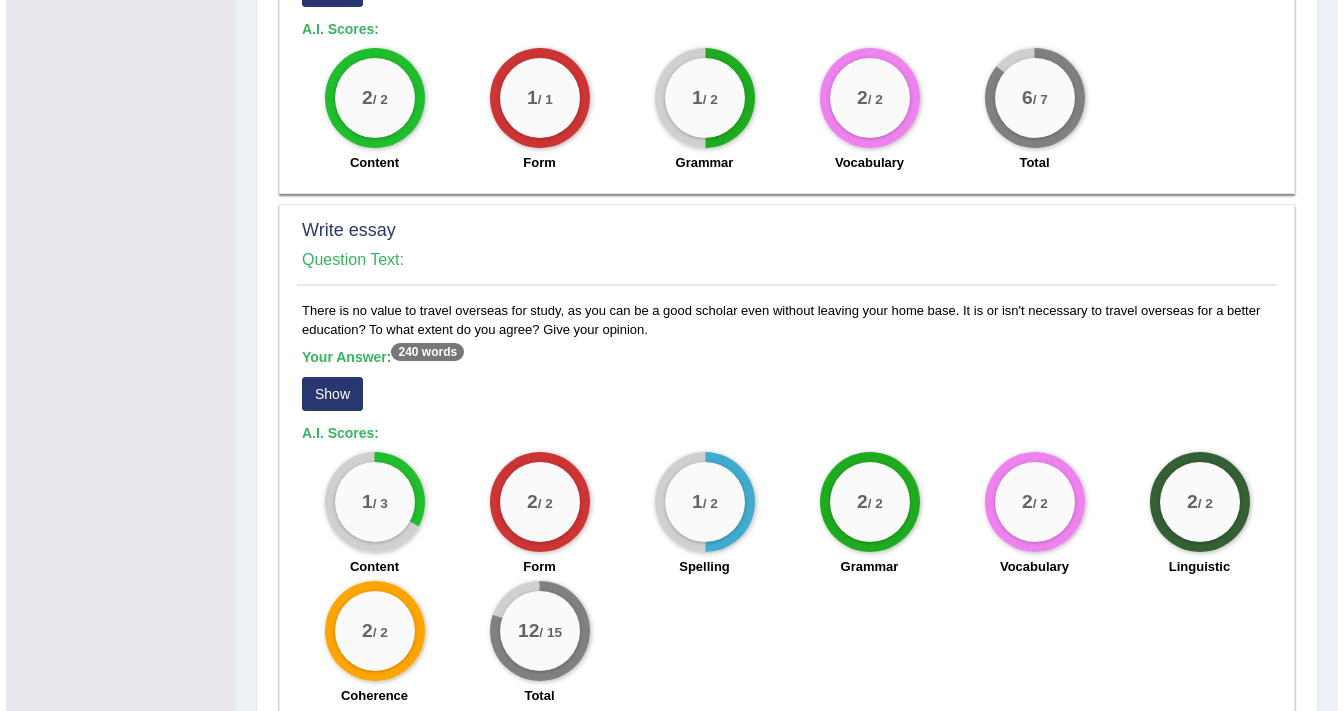 scroll, scrollTop: 1327, scrollLeft: 0, axis: vertical 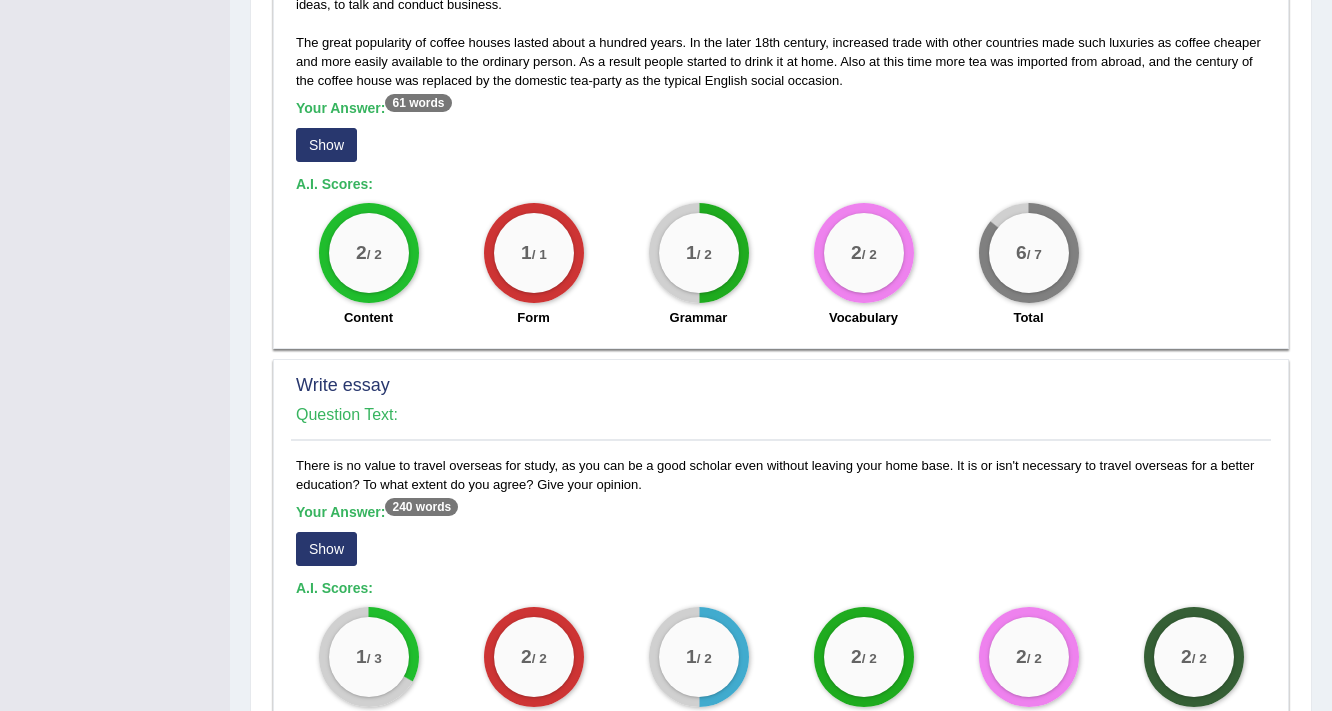 click on "Show" at bounding box center [326, 549] 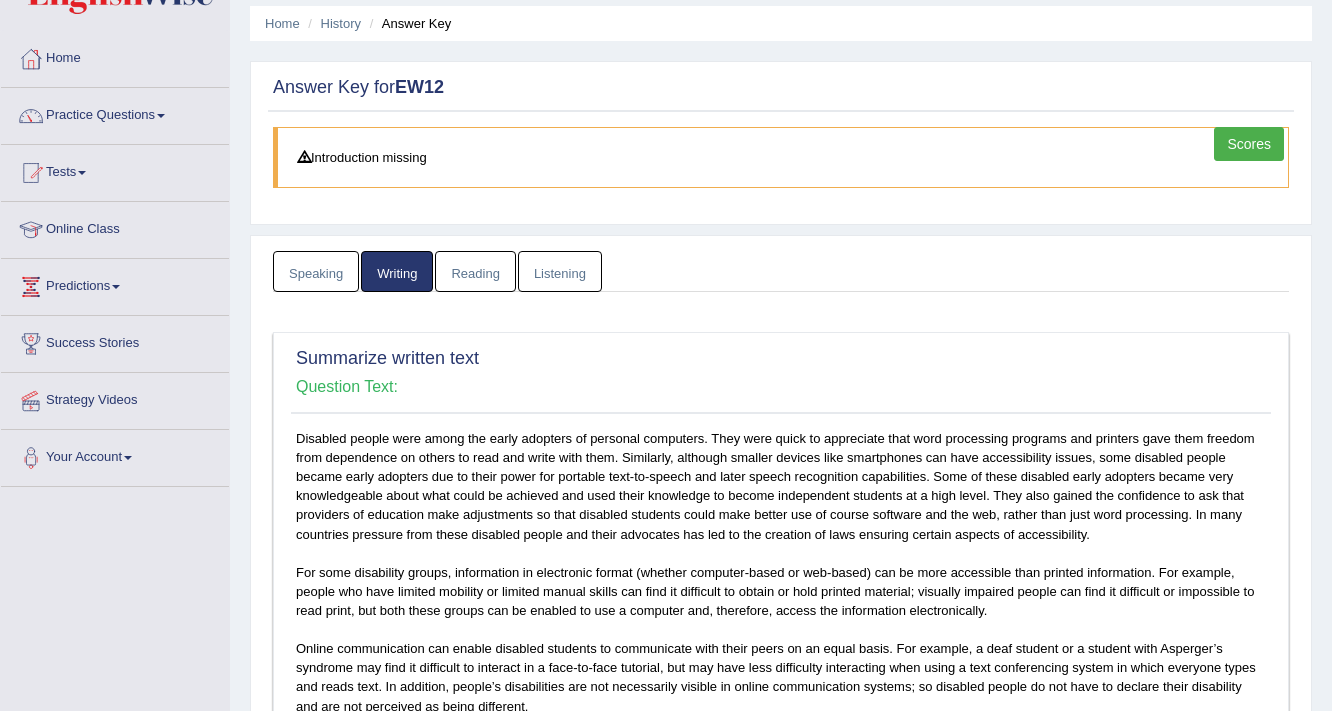 scroll, scrollTop: 59, scrollLeft: 0, axis: vertical 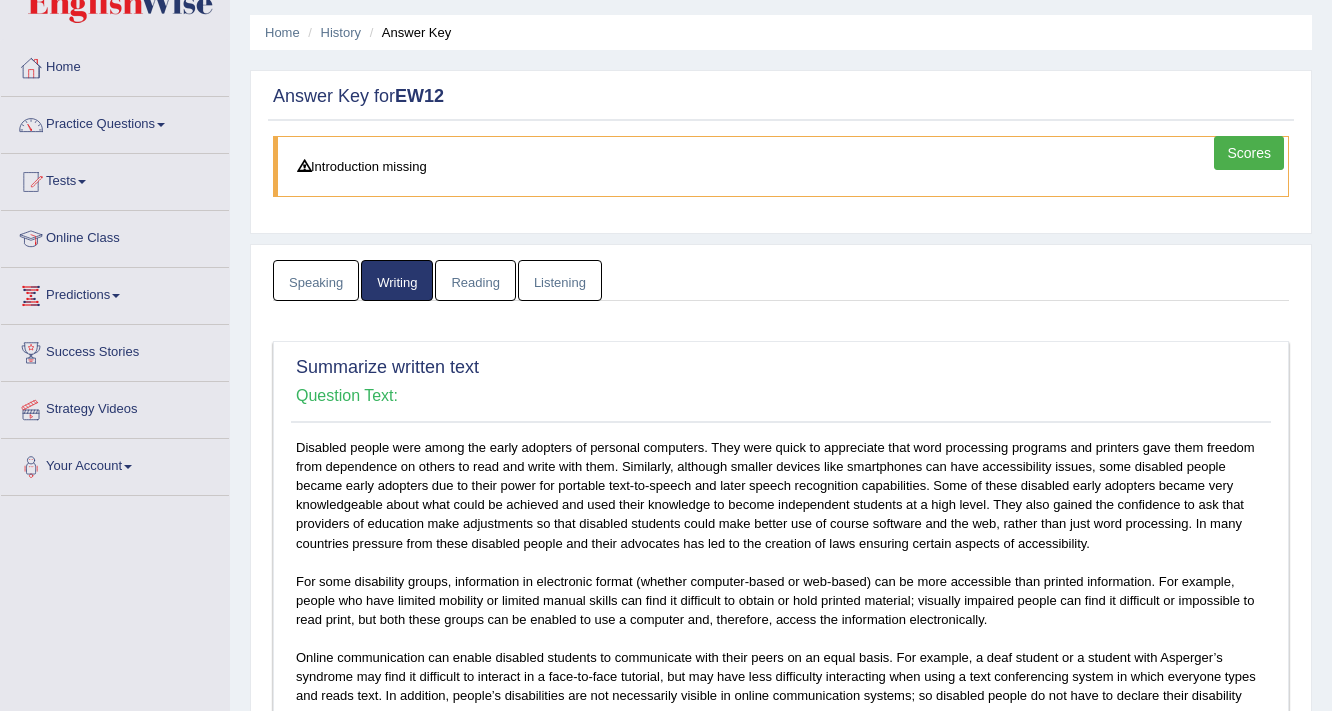 click on "Reading" at bounding box center (475, 280) 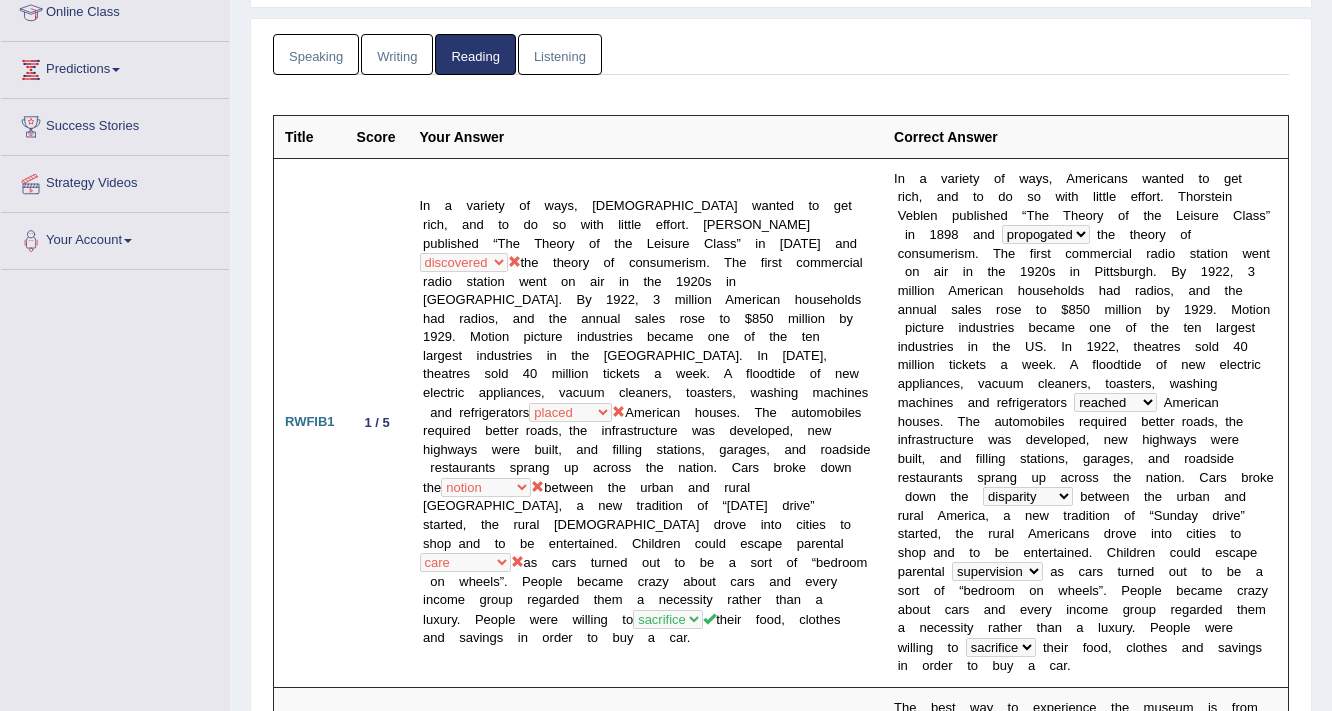 scroll, scrollTop: 0, scrollLeft: 0, axis: both 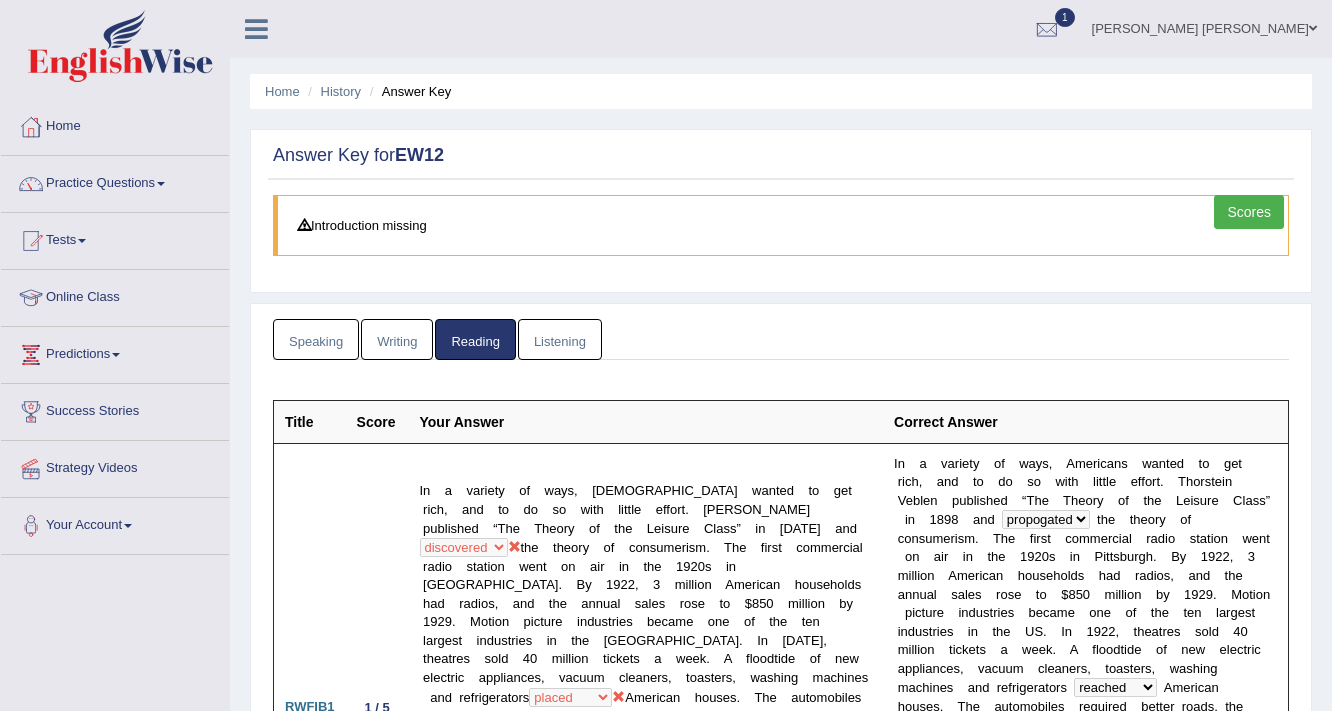 click on "Listening" at bounding box center (560, 339) 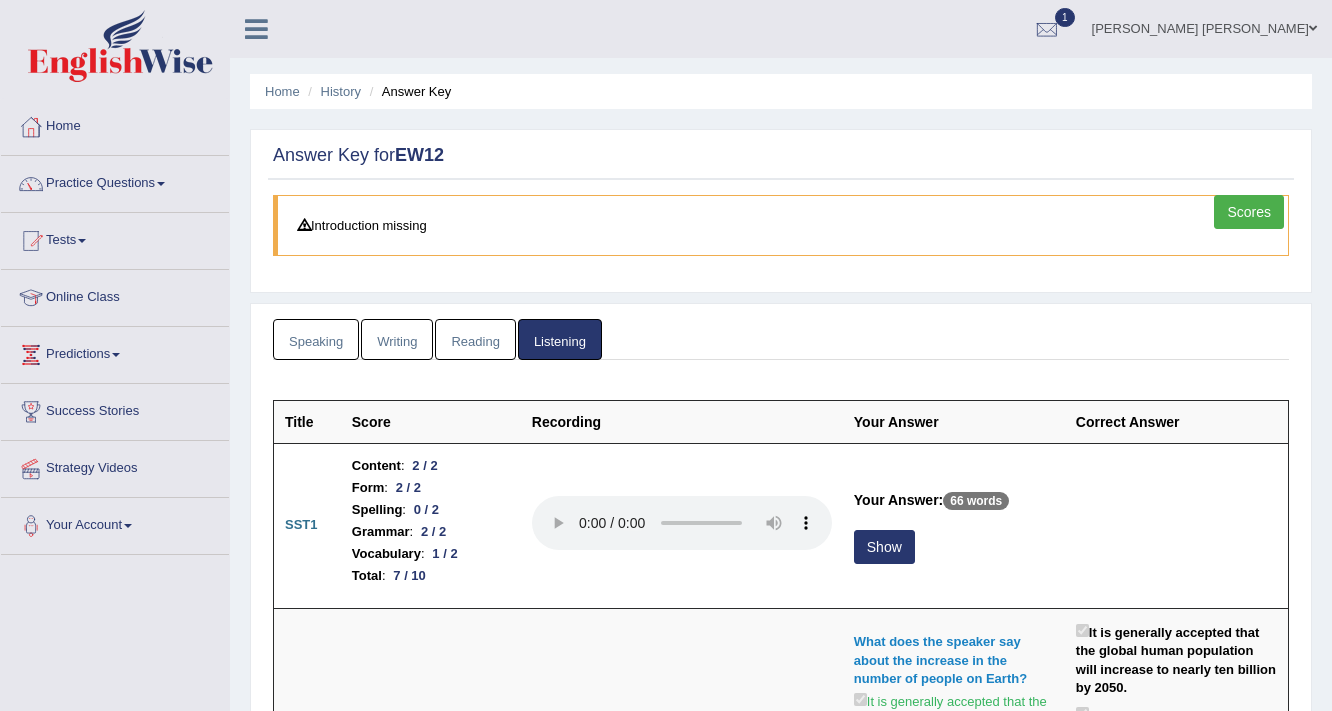scroll, scrollTop: 160, scrollLeft: 0, axis: vertical 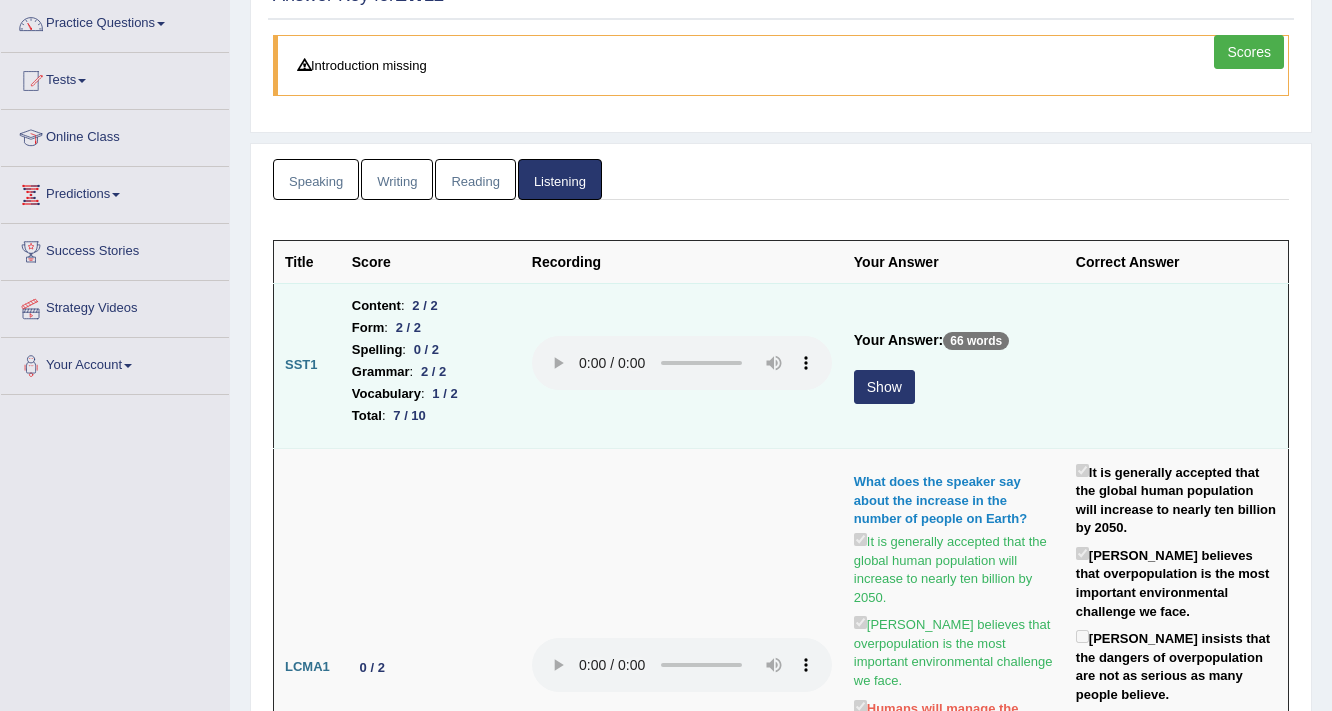 click on "Show" at bounding box center [884, 387] 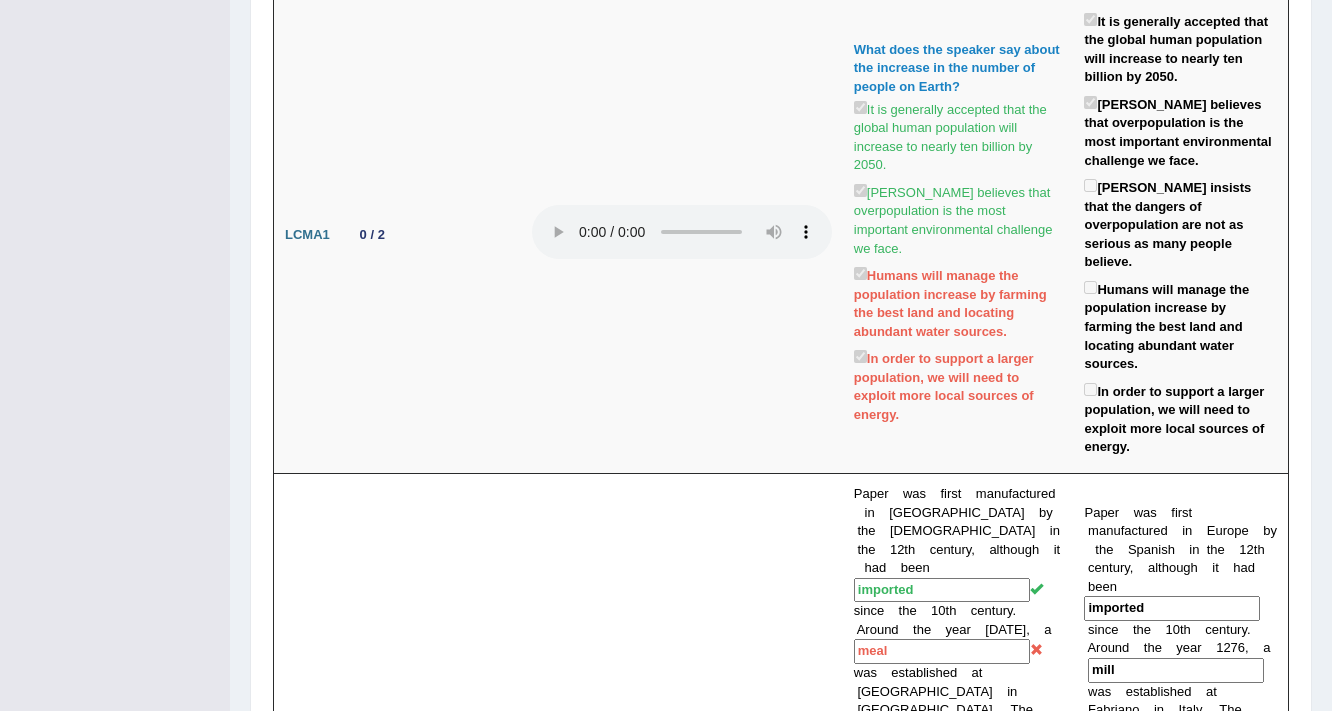 scroll, scrollTop: 707, scrollLeft: 0, axis: vertical 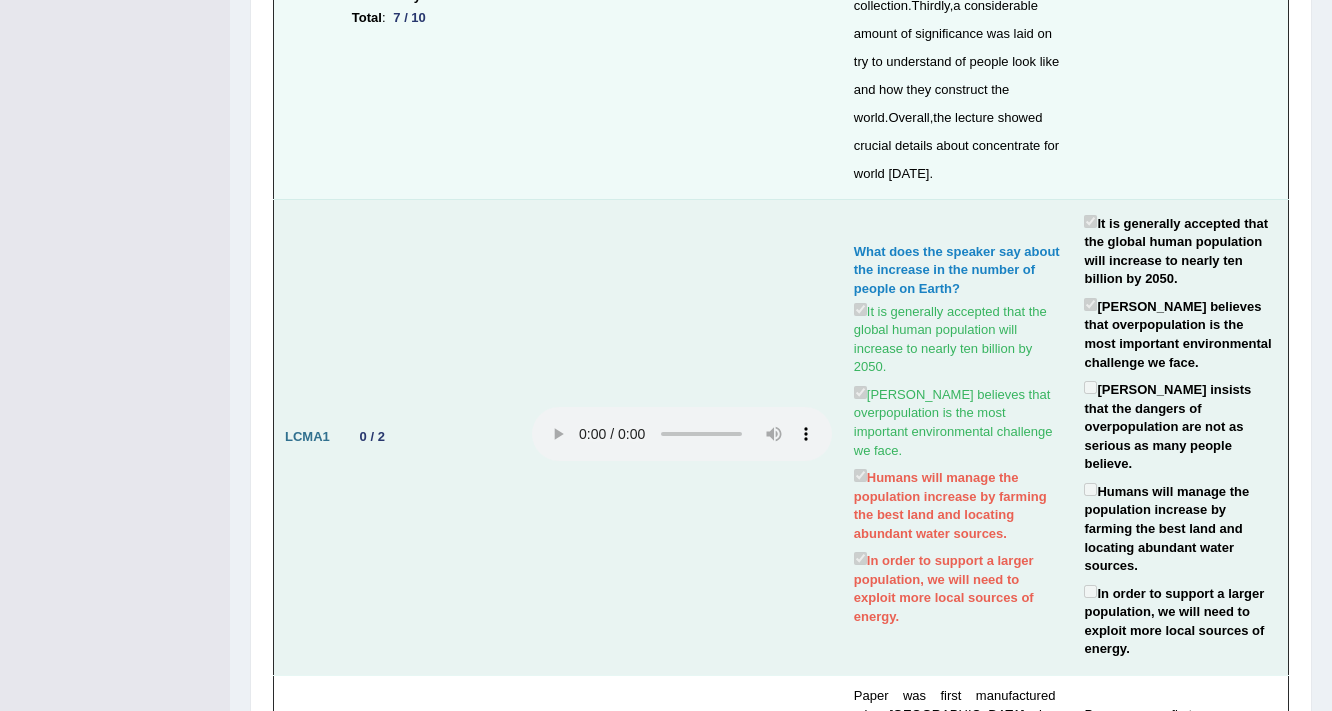 click on "In order to support a larger population, we will need to exploit more local sources of energy." at bounding box center [958, 587] 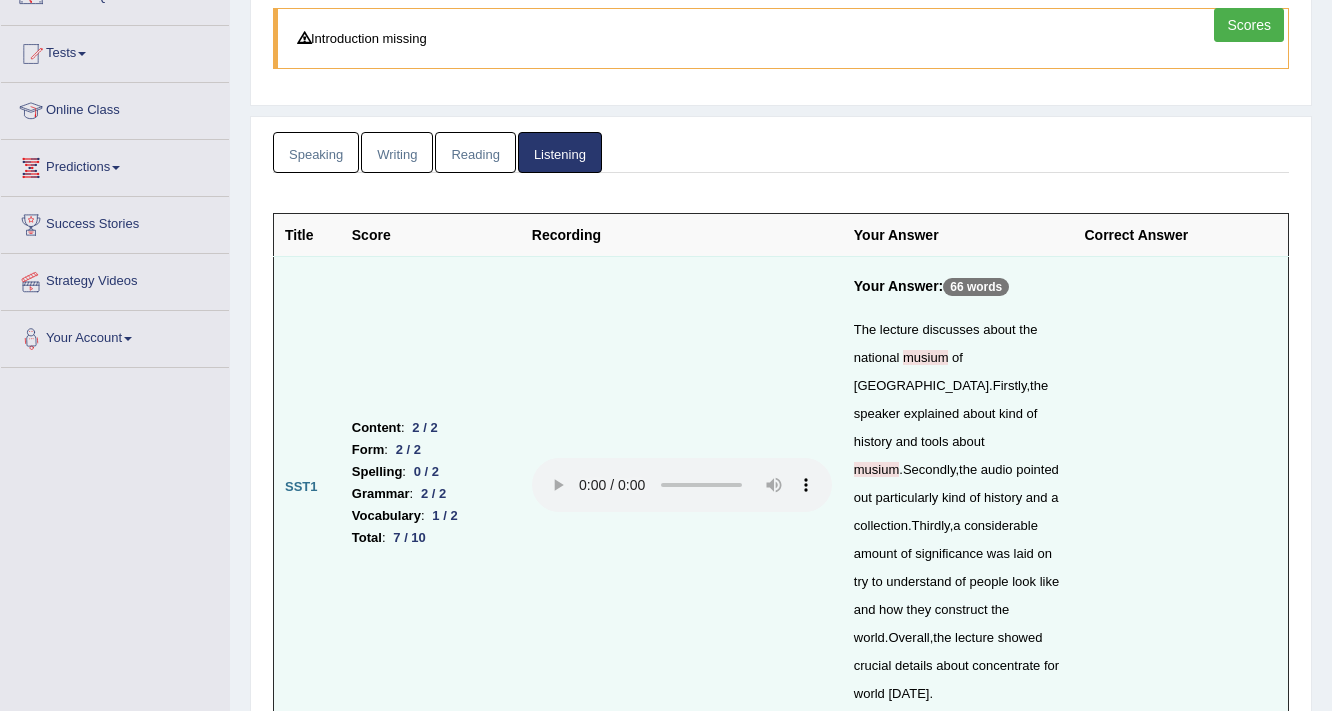 scroll, scrollTop: 0, scrollLeft: 0, axis: both 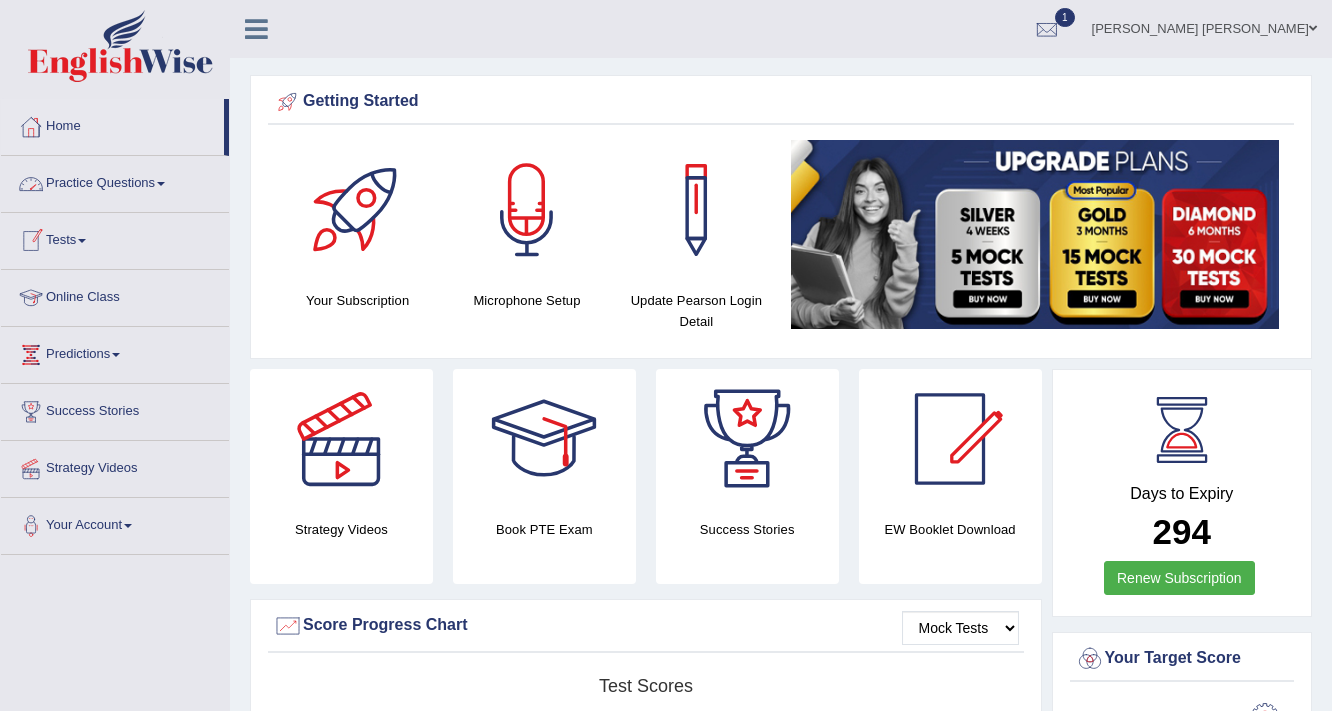 click on "Practice Questions" at bounding box center [115, 181] 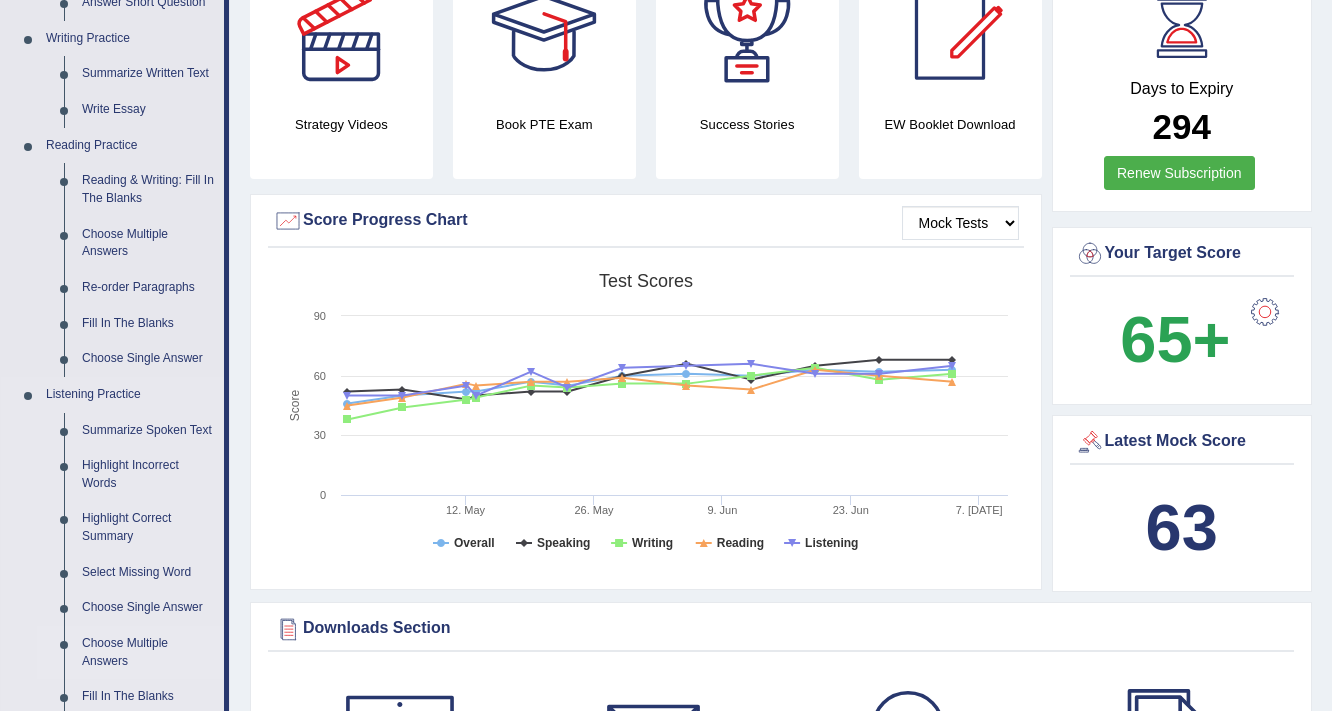scroll, scrollTop: 560, scrollLeft: 0, axis: vertical 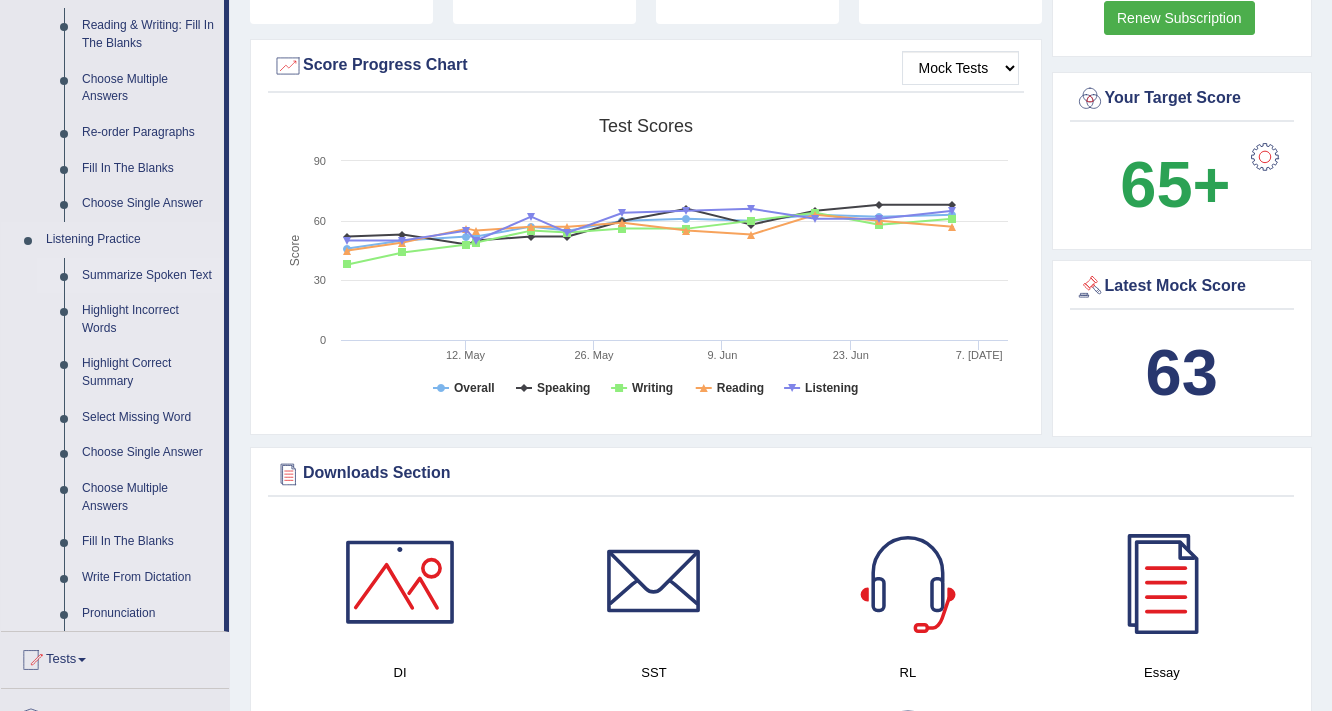 click on "Summarize Spoken Text" at bounding box center [148, 276] 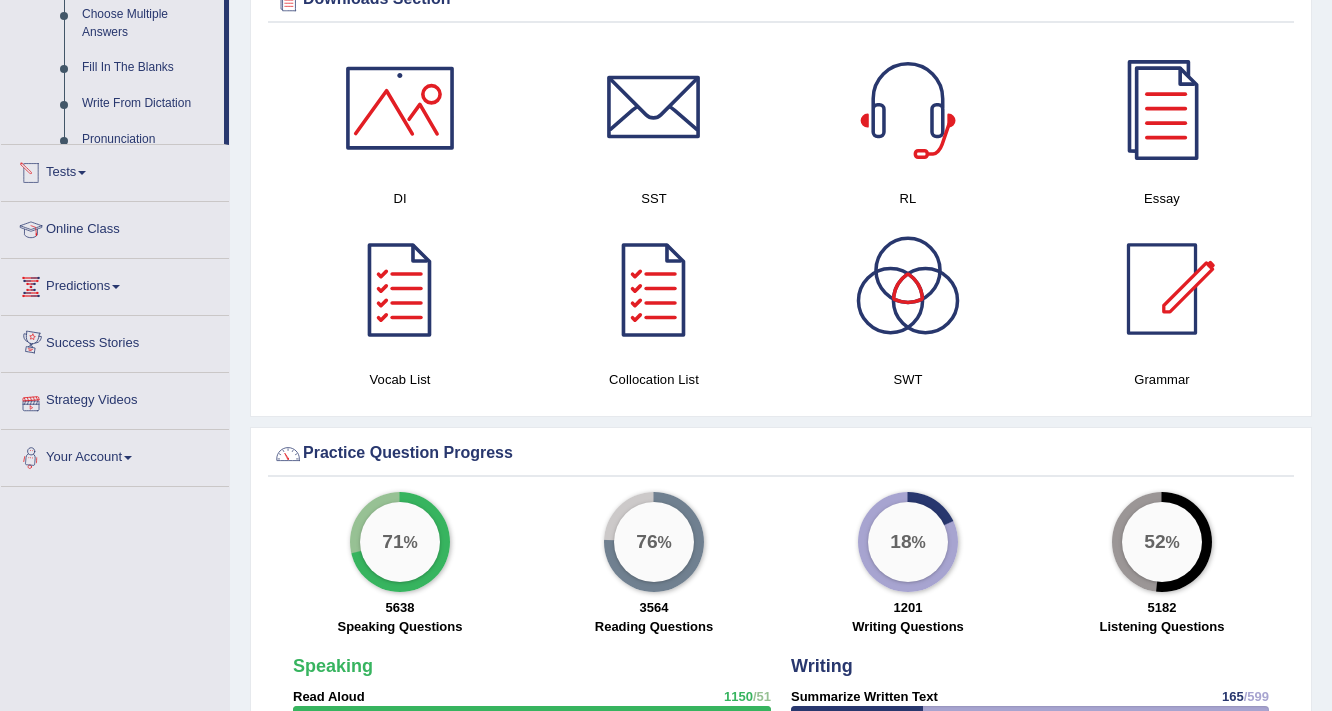 scroll, scrollTop: 1204, scrollLeft: 0, axis: vertical 